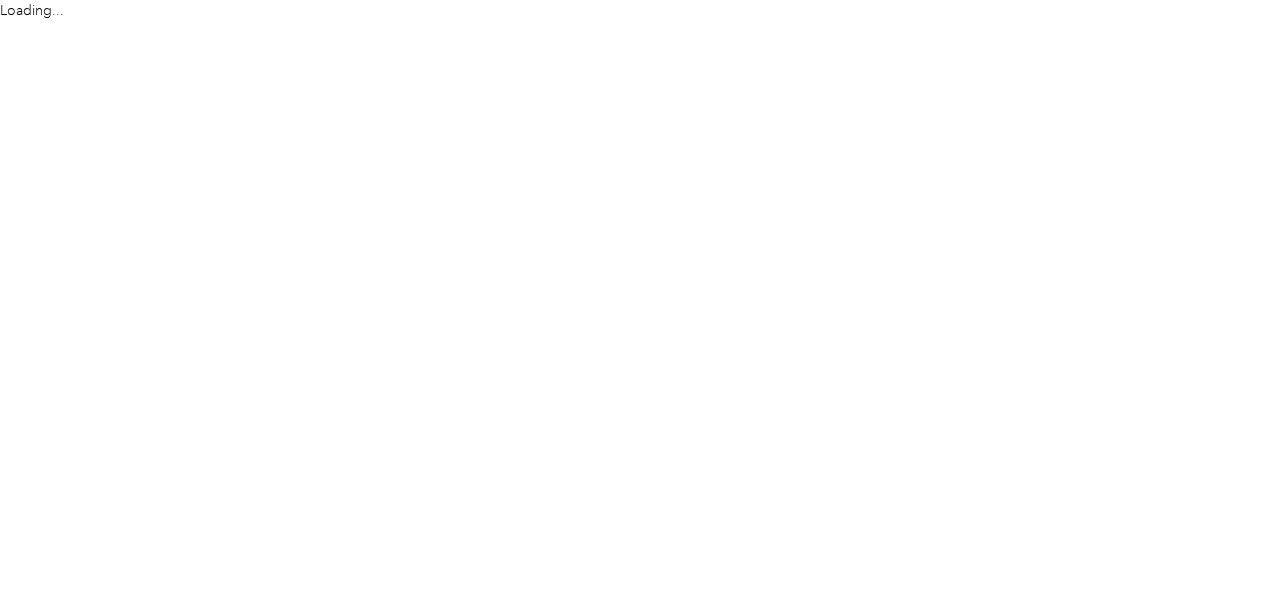 scroll, scrollTop: 0, scrollLeft: 0, axis: both 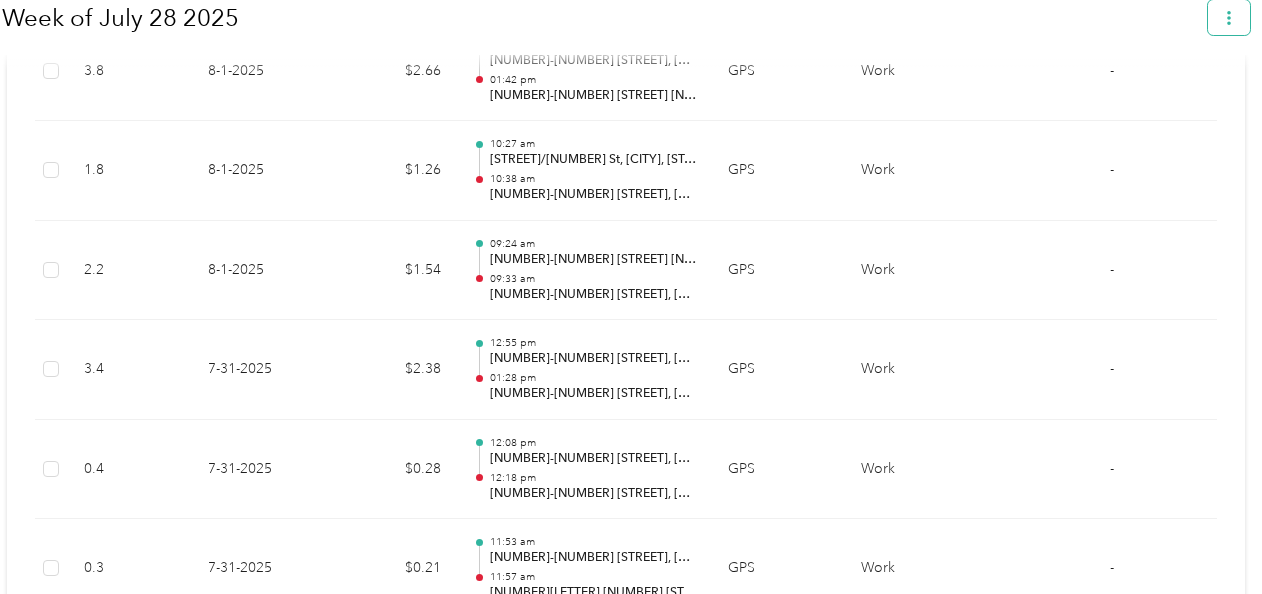 click 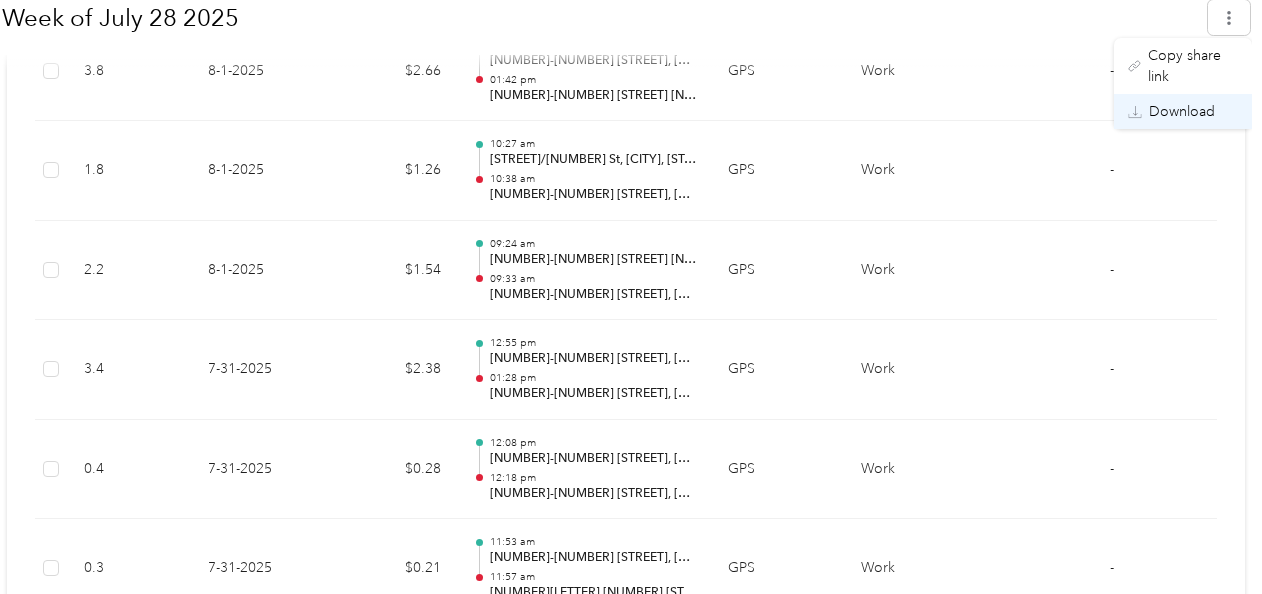 click on "Download" at bounding box center (1182, 111) 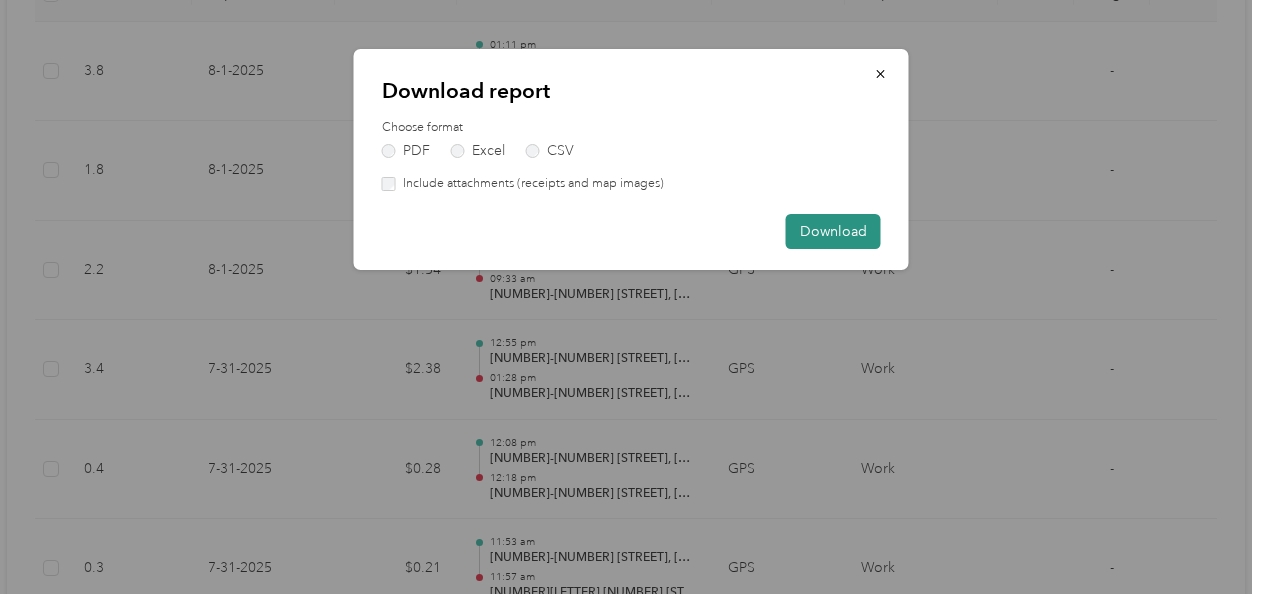 click on "Download" at bounding box center [833, 231] 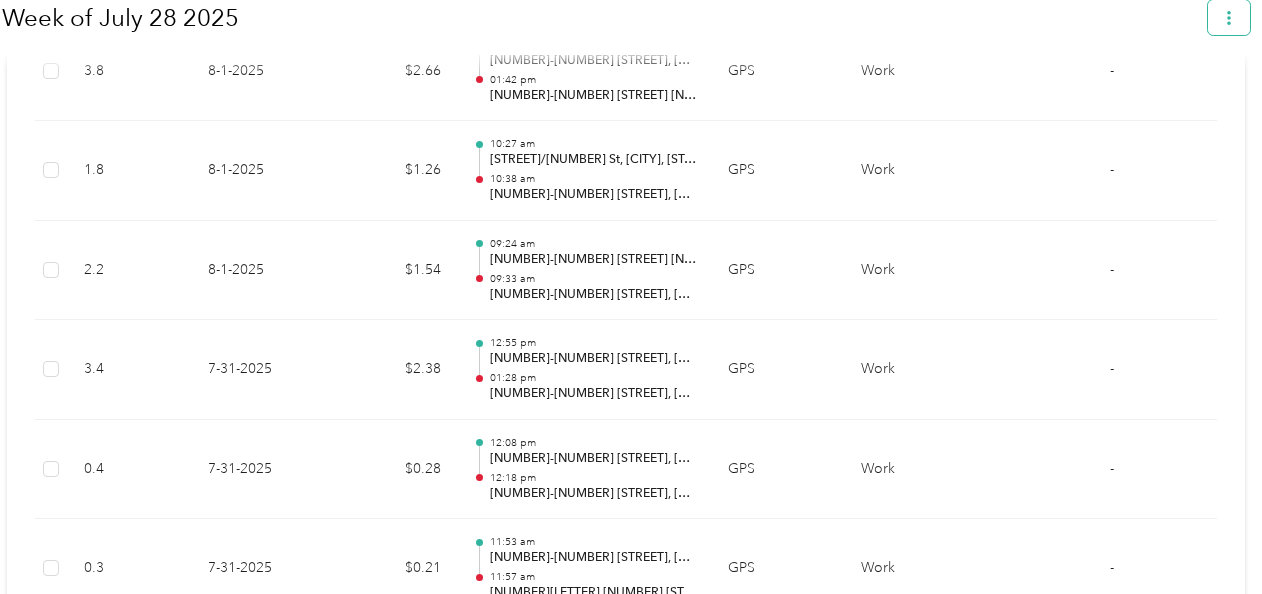 click 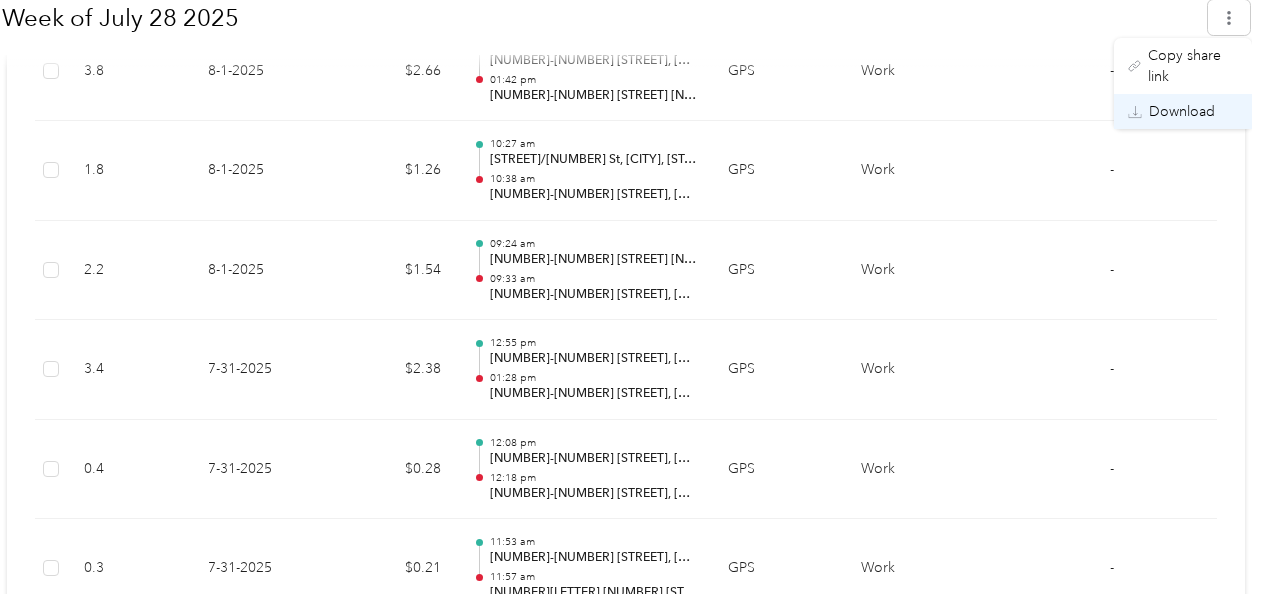 click on "Download" at bounding box center [1182, 111] 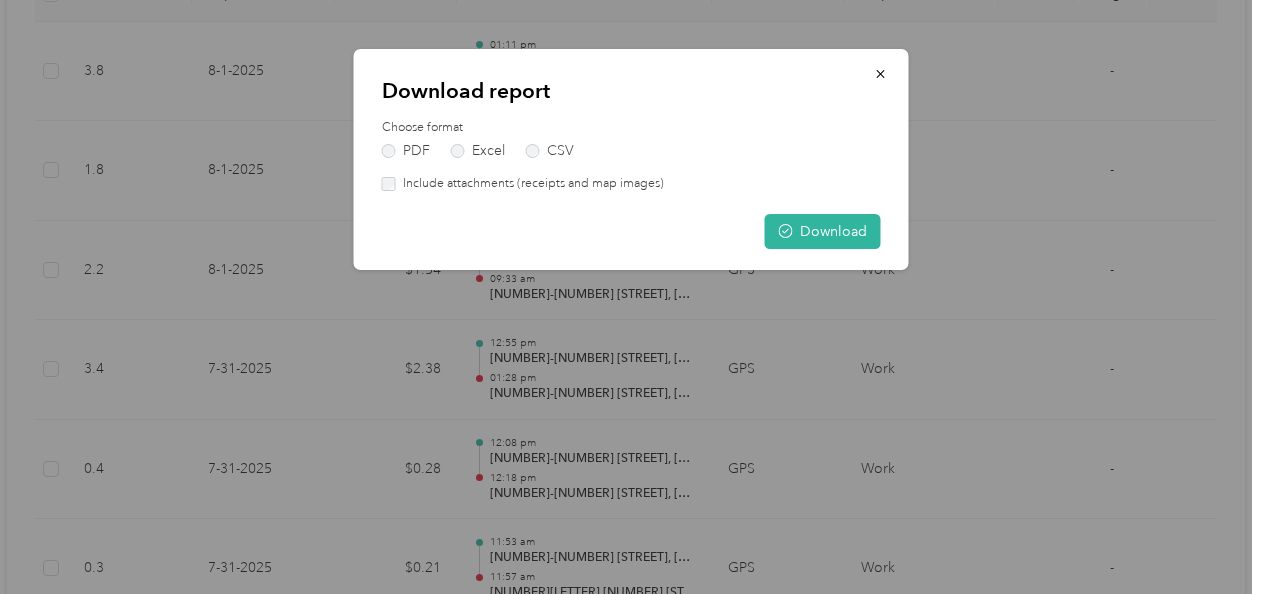 click on "Include attachments (receipts and map images)" at bounding box center [530, 184] 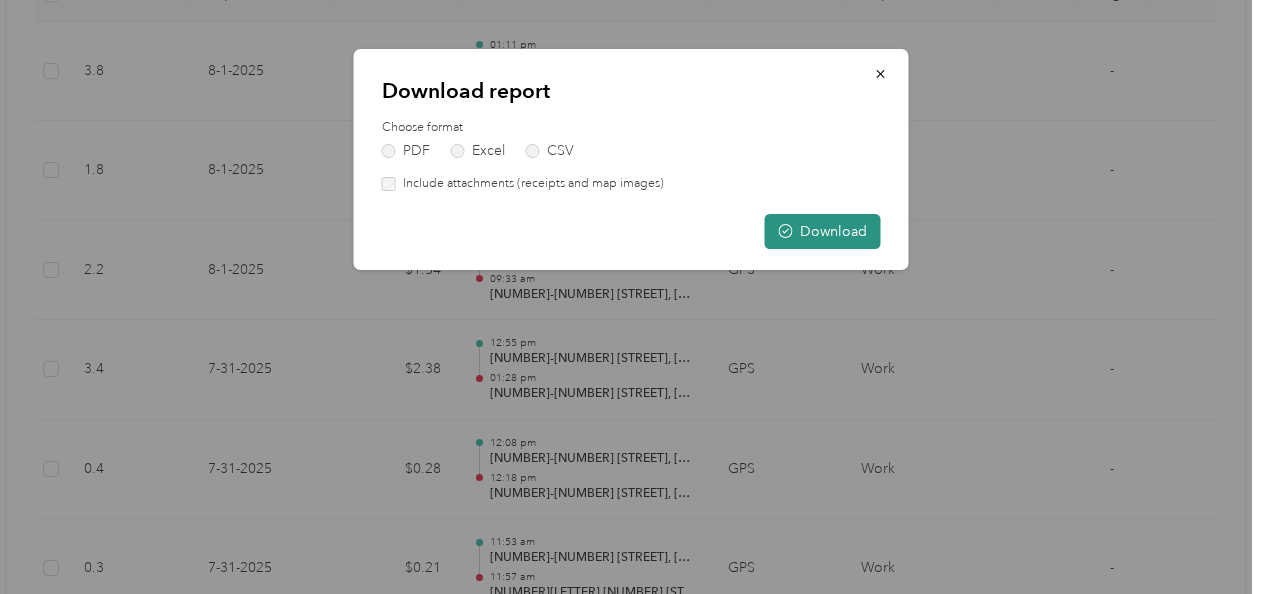 click on "Download" at bounding box center (823, 231) 